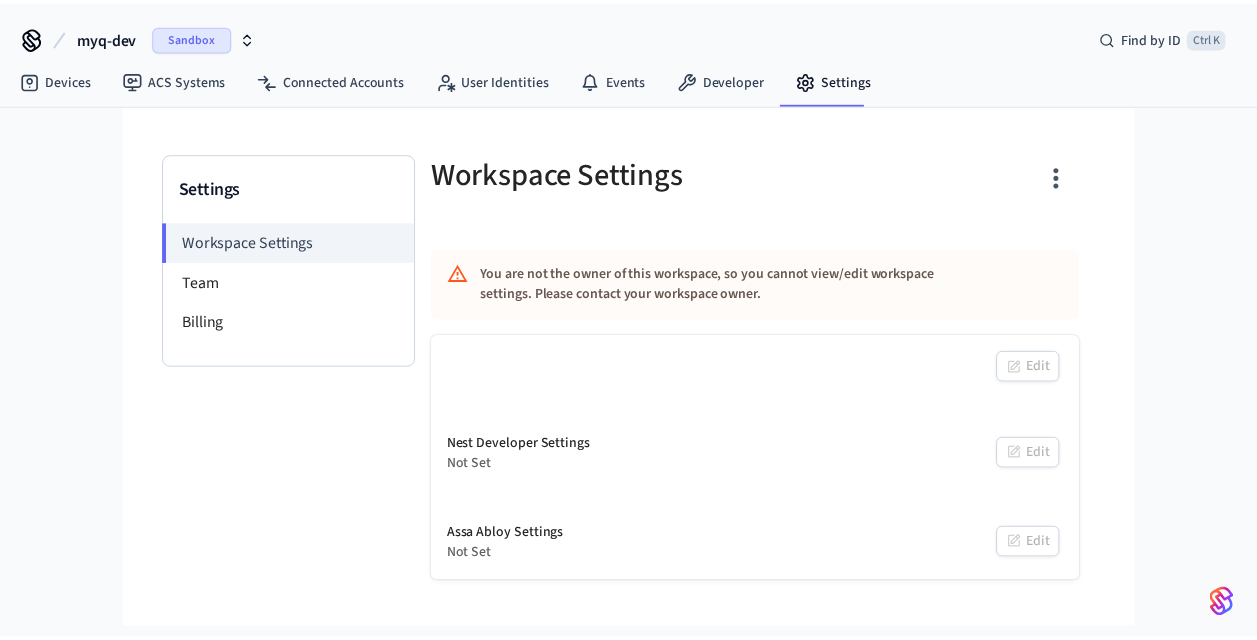 scroll, scrollTop: 0, scrollLeft: 0, axis: both 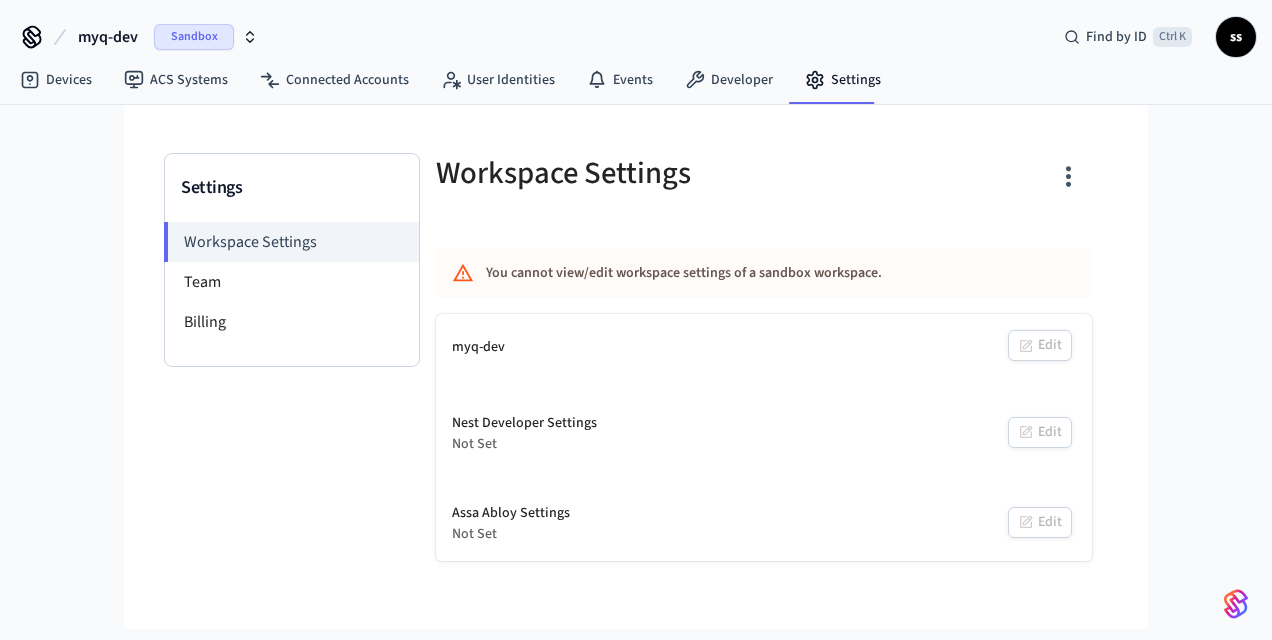 click on "Sandbox" at bounding box center (194, 37) 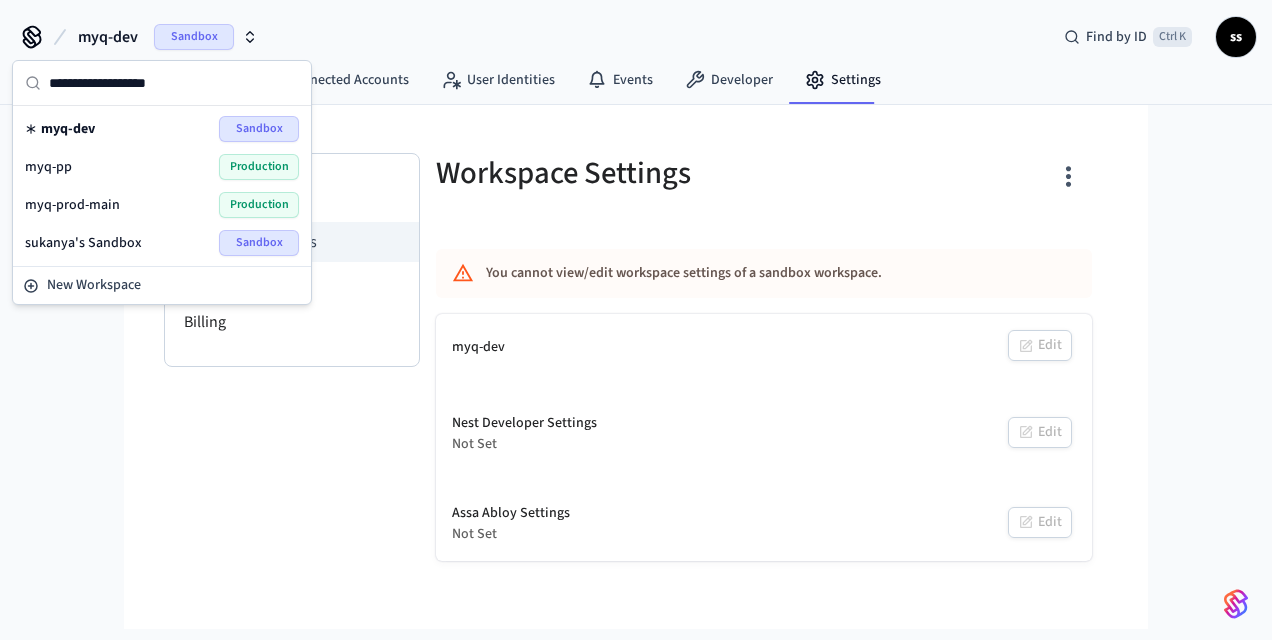 click on "myq-pp Production" at bounding box center [162, 167] 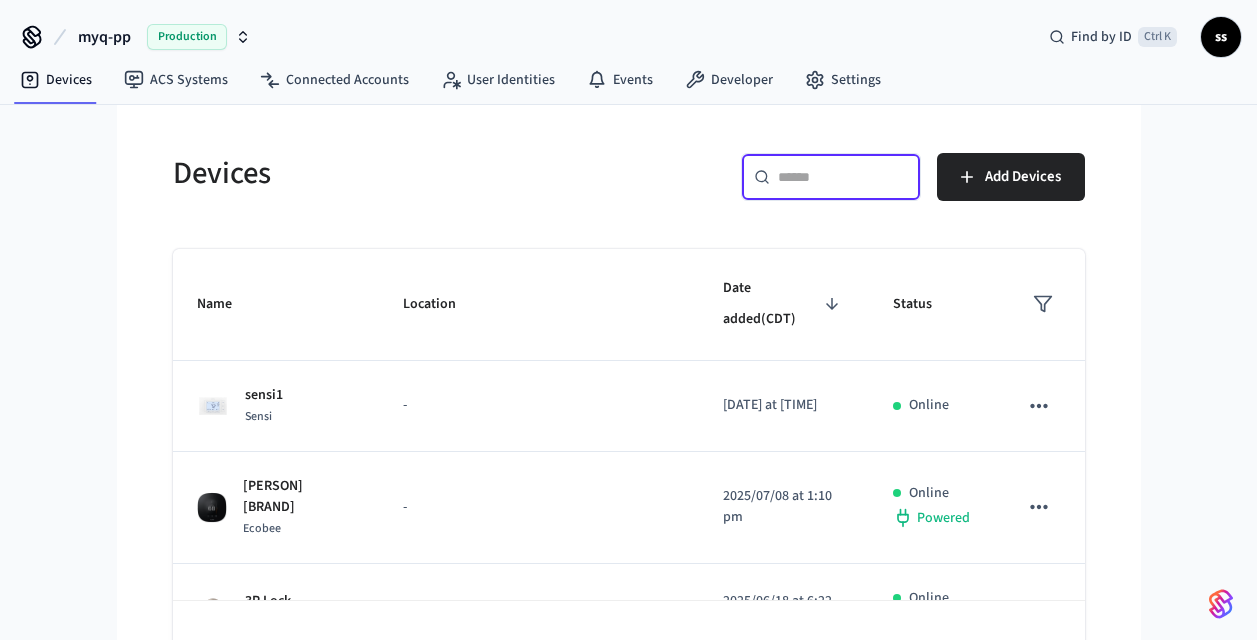 click at bounding box center (843, 177) 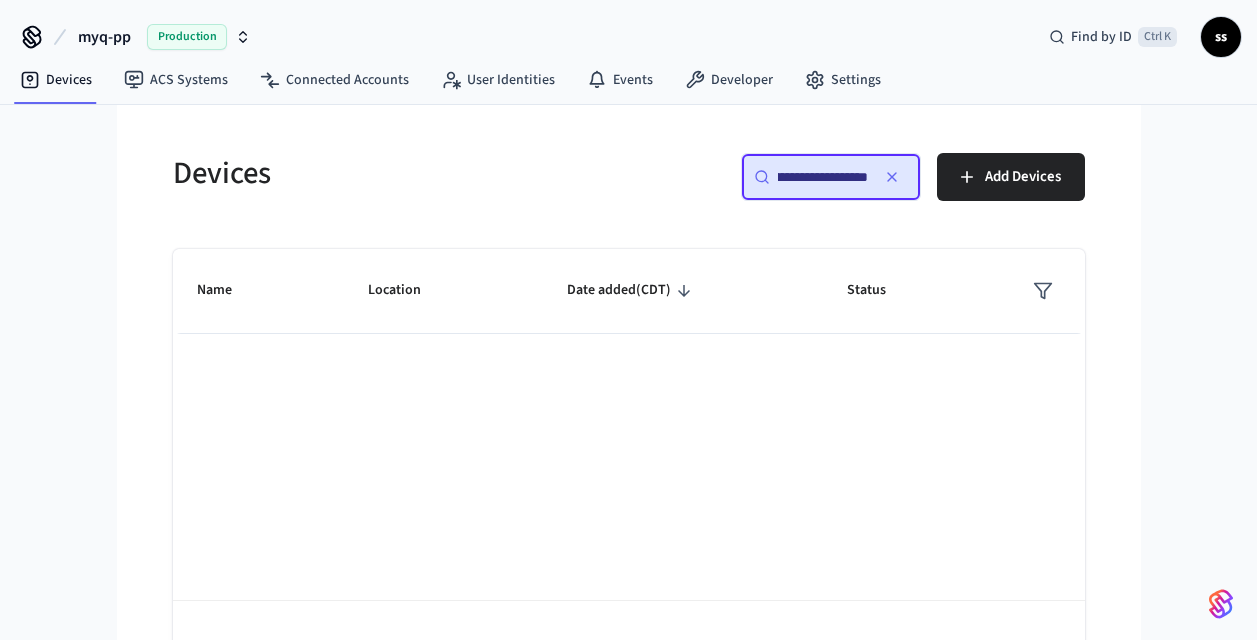 scroll, scrollTop: 0, scrollLeft: 0, axis: both 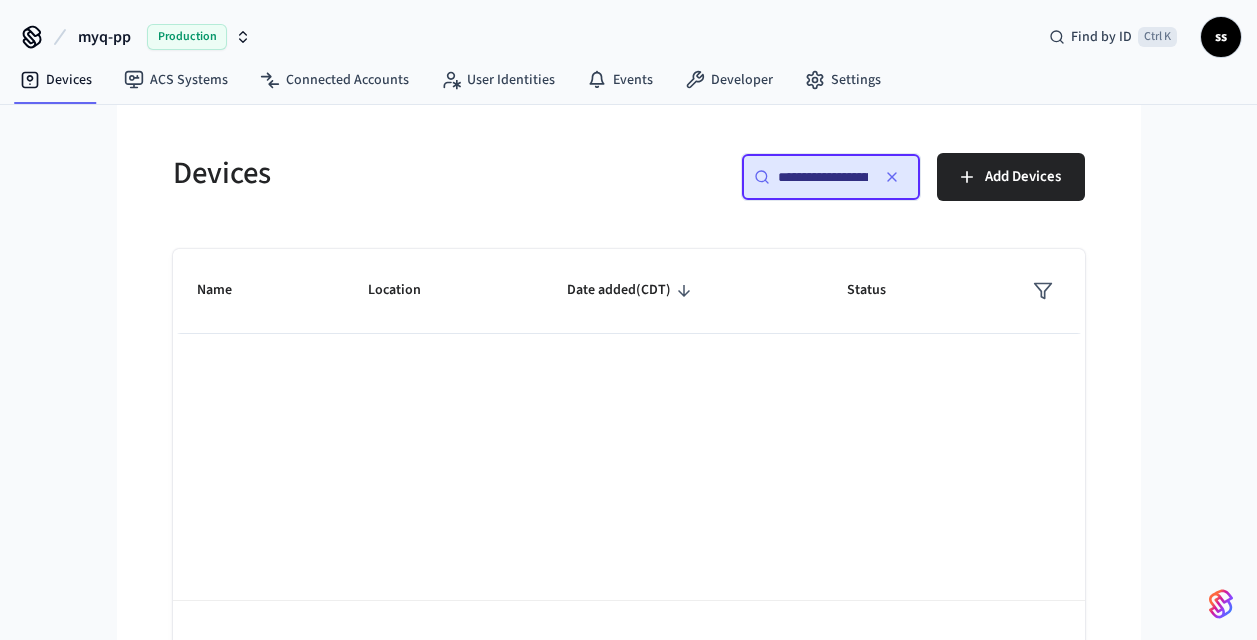 click on "**********" at bounding box center (823, 177) 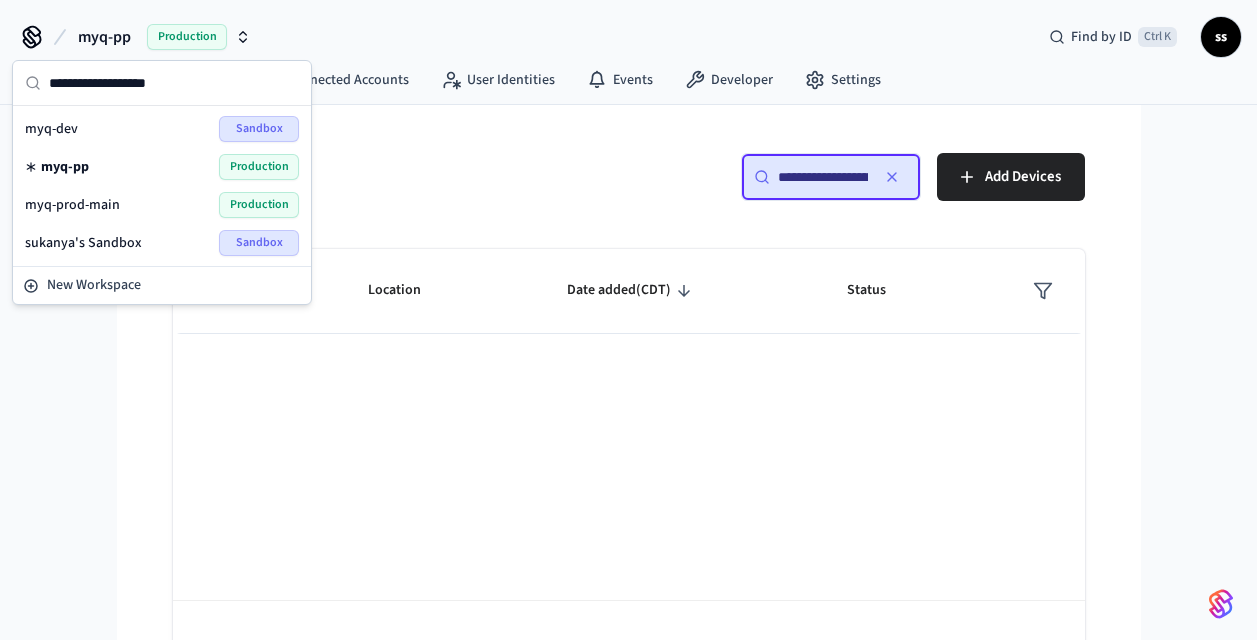 click on "Production" at bounding box center (259, 205) 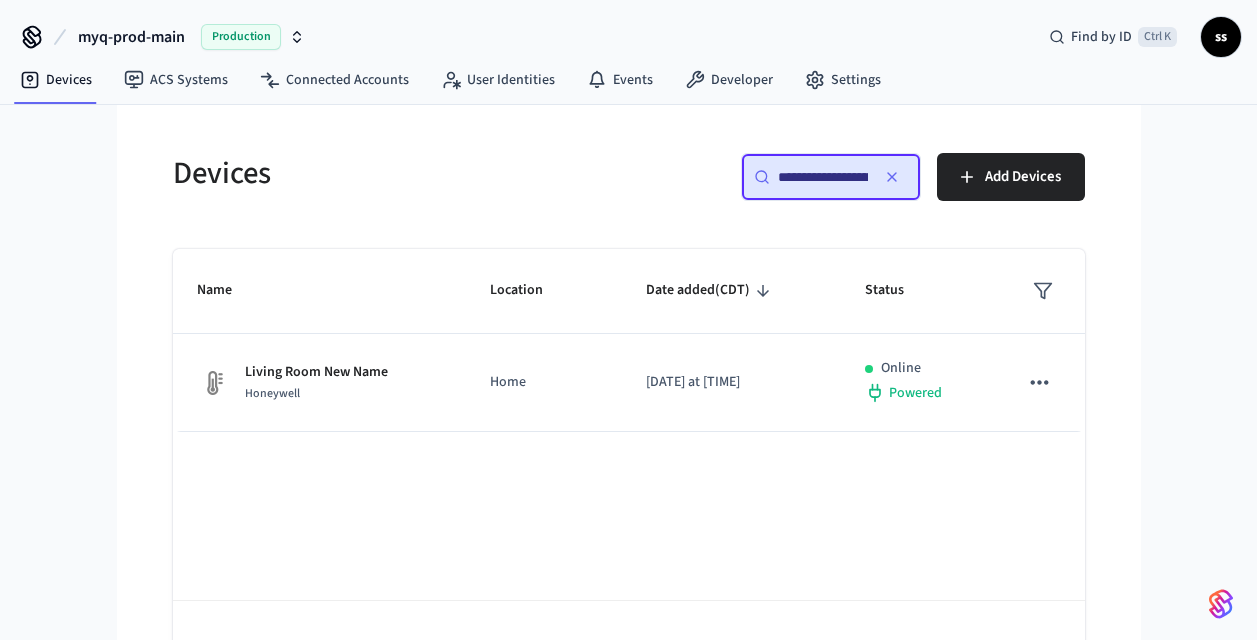 click on "[LOCATION] [BRAND]" at bounding box center [320, 383] 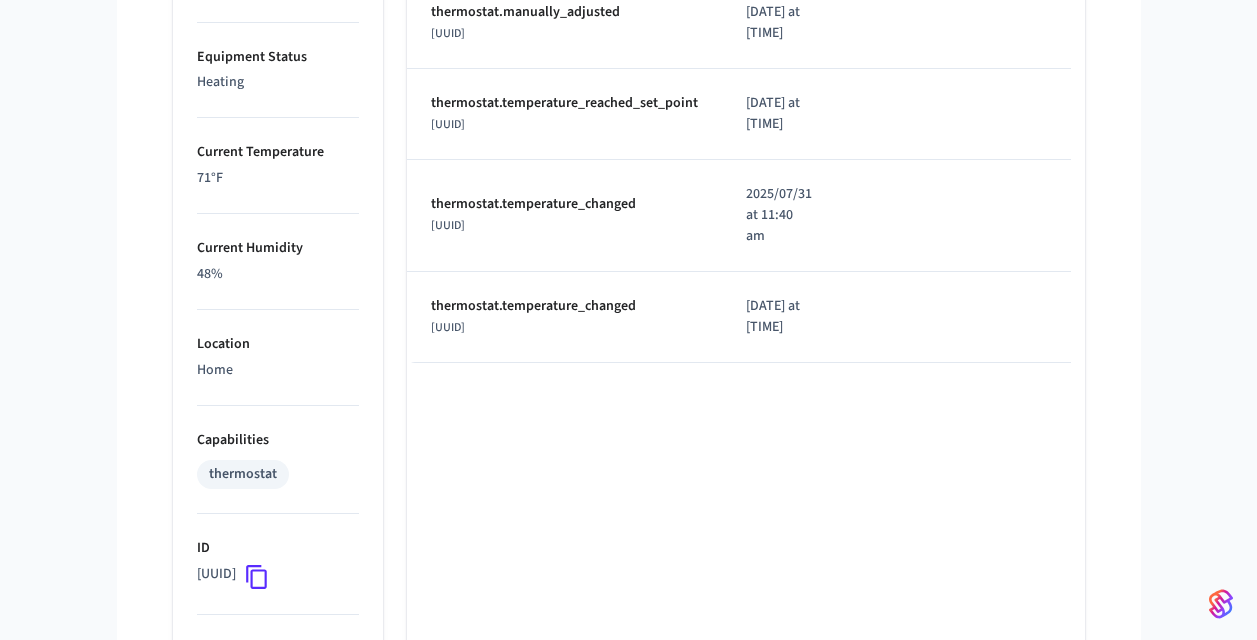 scroll, scrollTop: 1234, scrollLeft: 0, axis: vertical 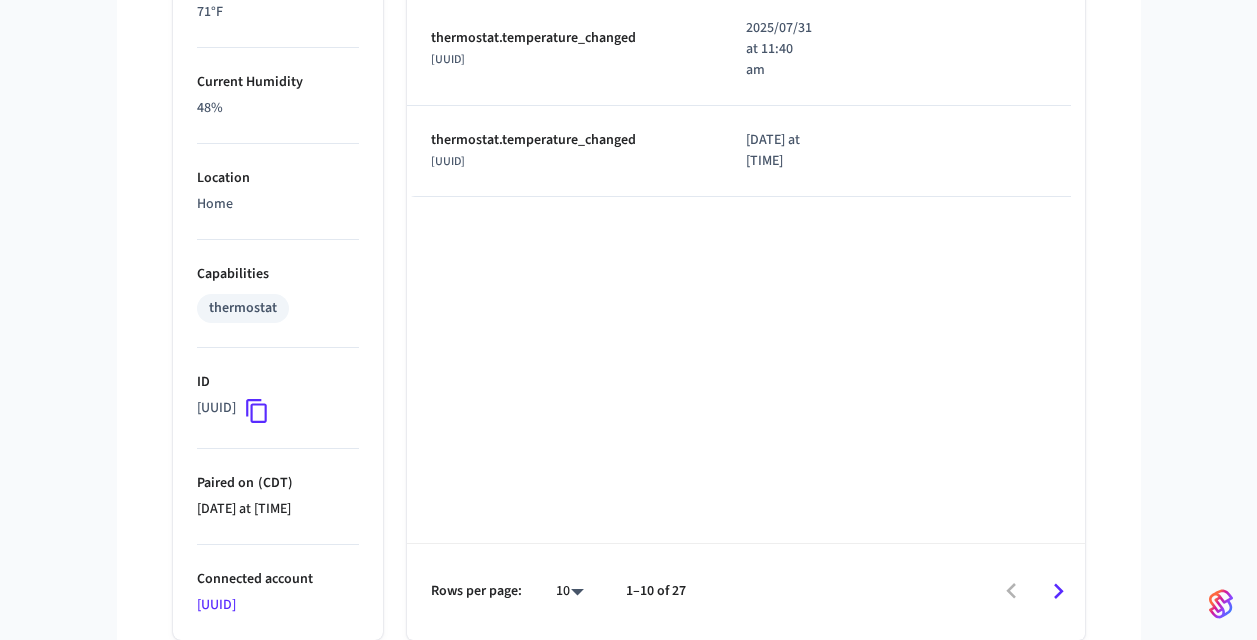 click on "[UUID]" at bounding box center (216, 605) 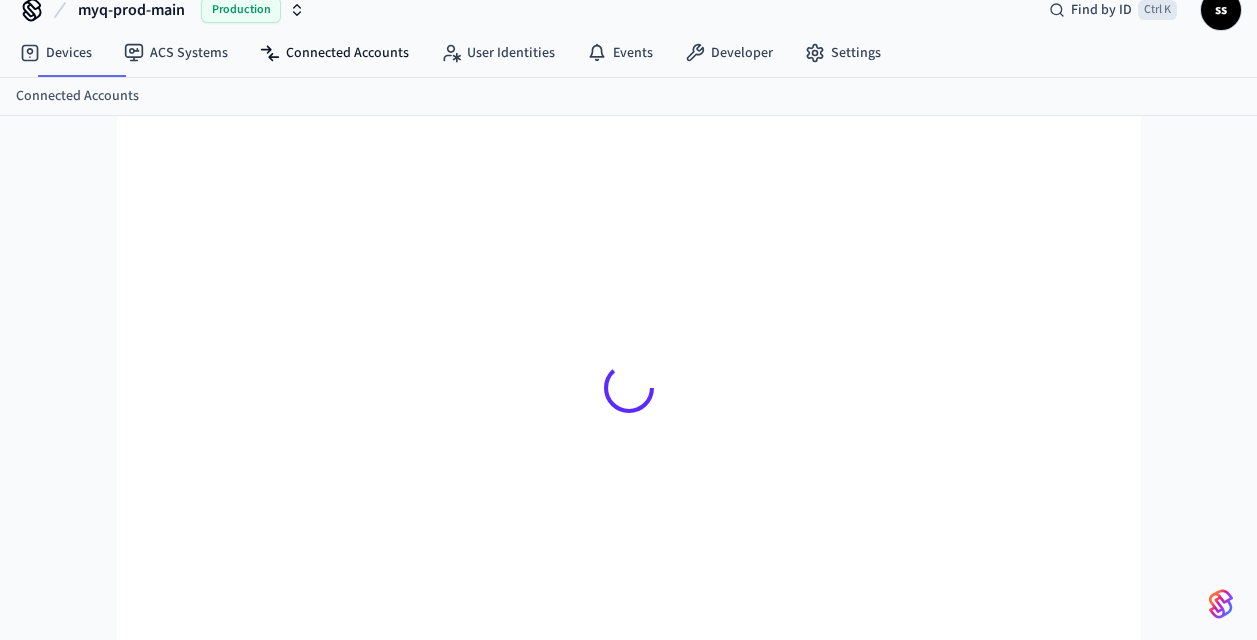 scroll, scrollTop: 0, scrollLeft: 0, axis: both 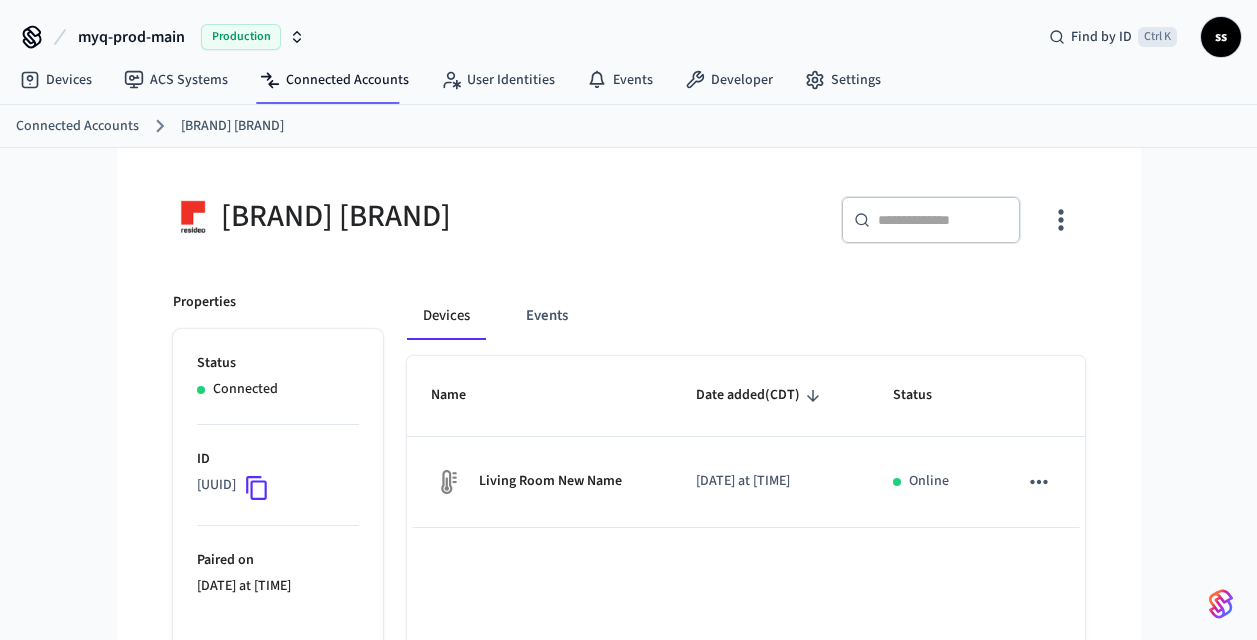 drag, startPoint x: 218, startPoint y: 213, endPoint x: 459, endPoint y: 254, distance: 244.46268 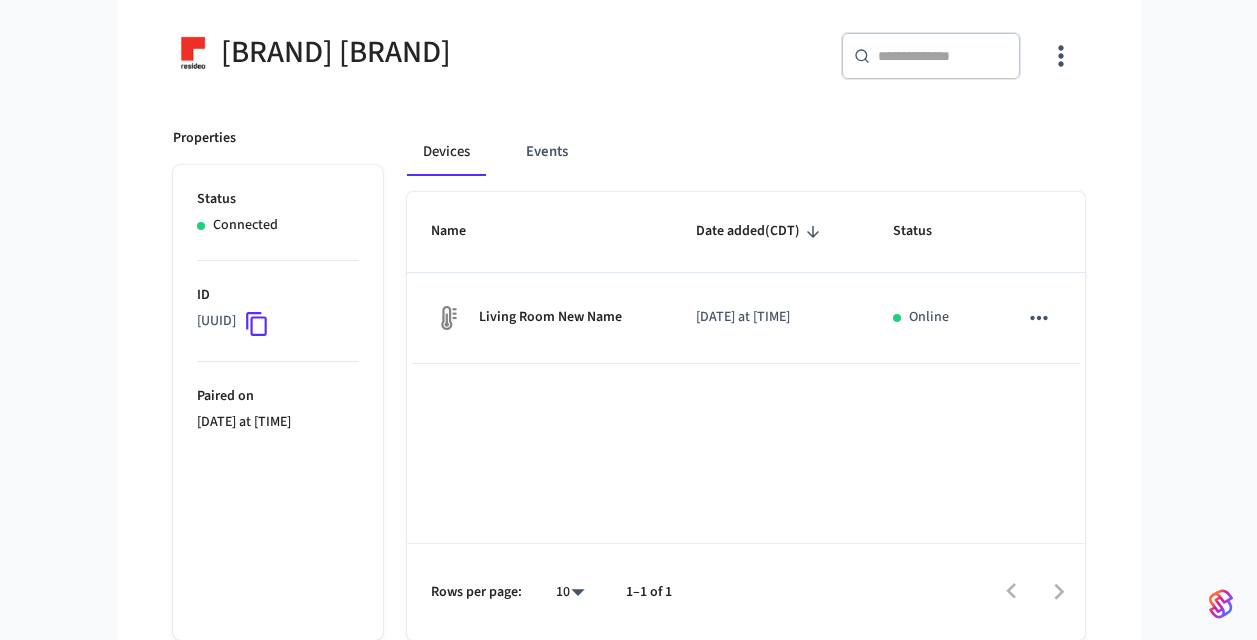 click 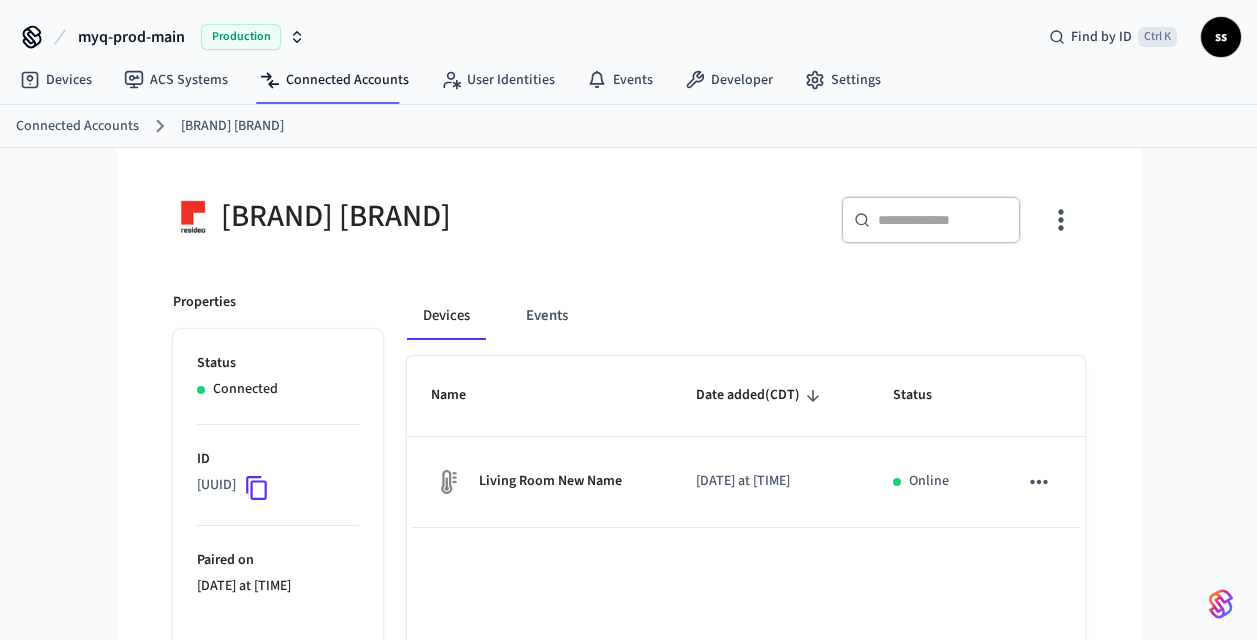 click on "Production" at bounding box center [241, 37] 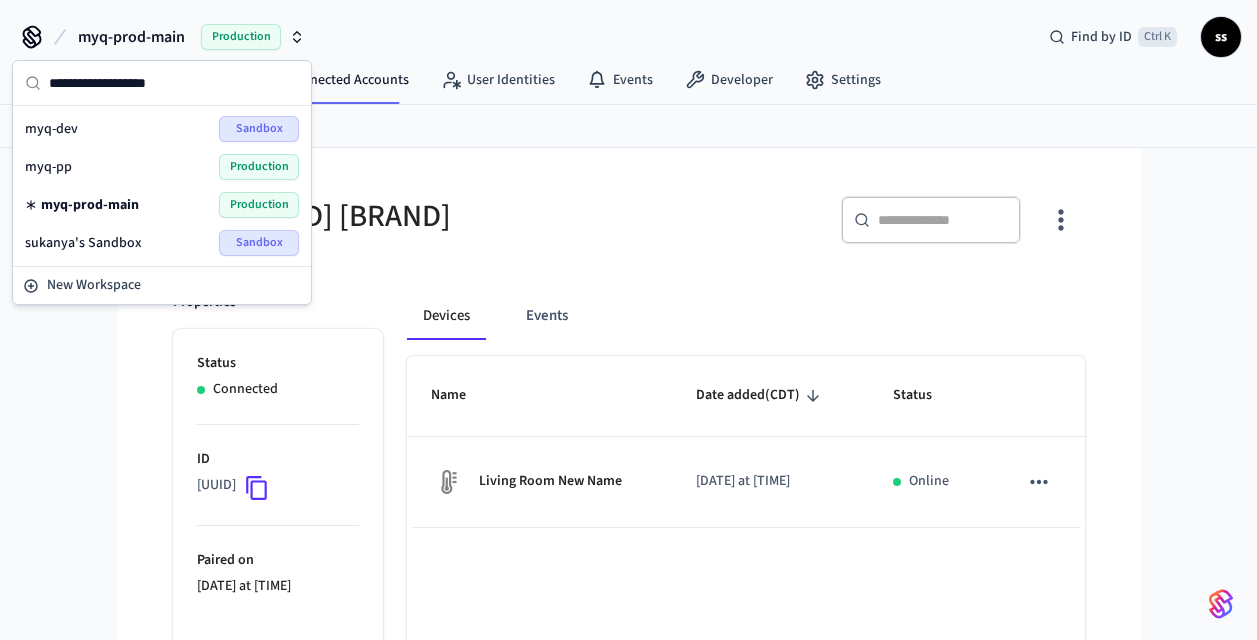 click on "myq-pp Production" at bounding box center [162, 167] 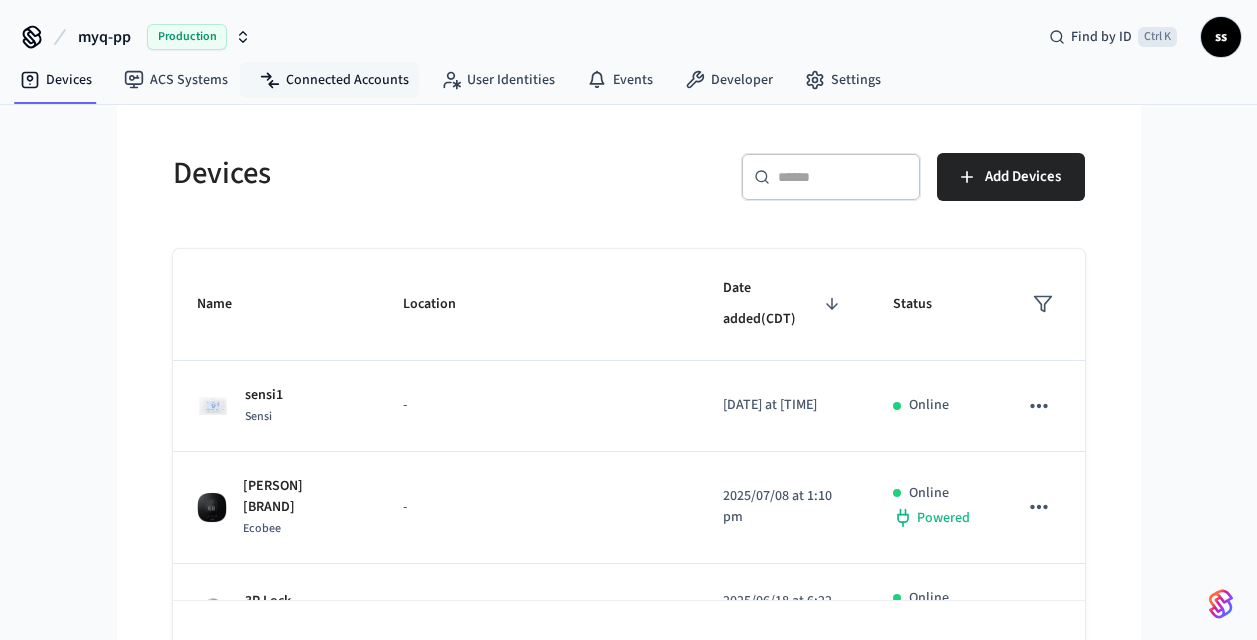 click on "Connected Accounts" at bounding box center (334, 80) 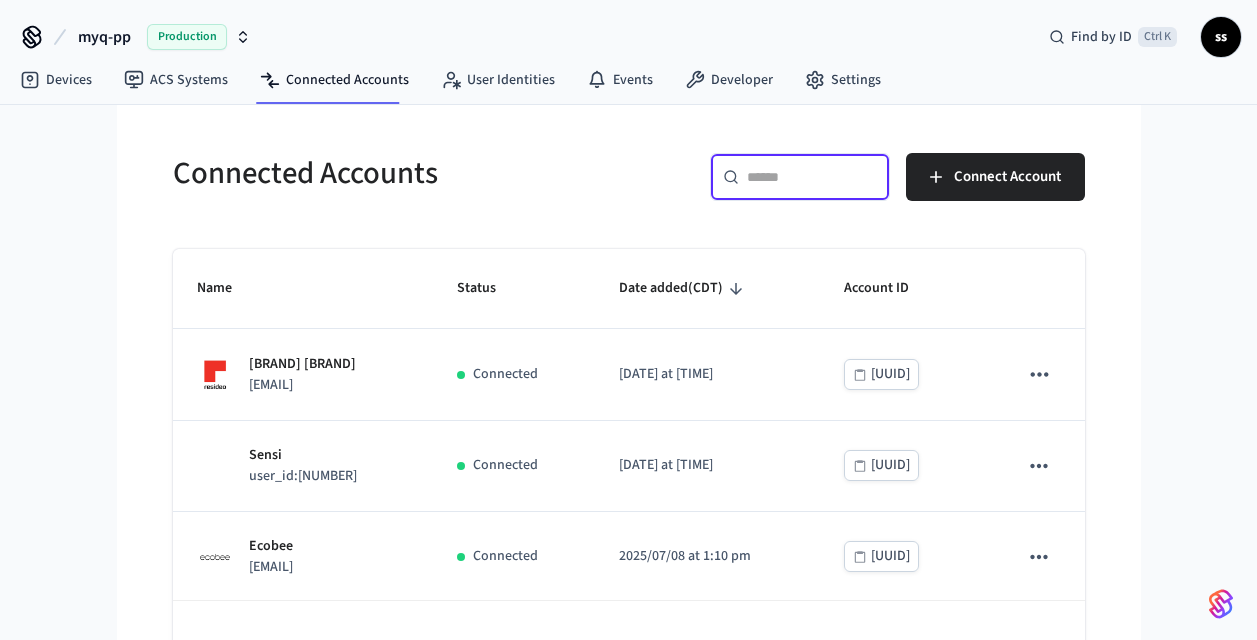 click at bounding box center (812, 177) 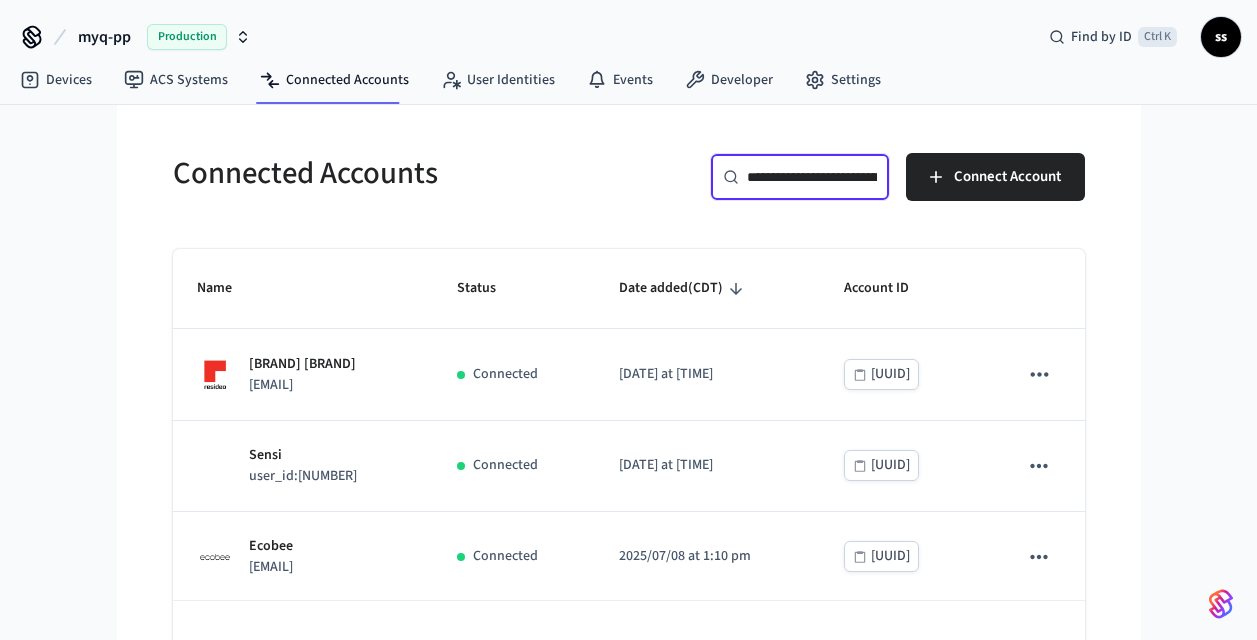 scroll, scrollTop: 0, scrollLeft: 156, axis: horizontal 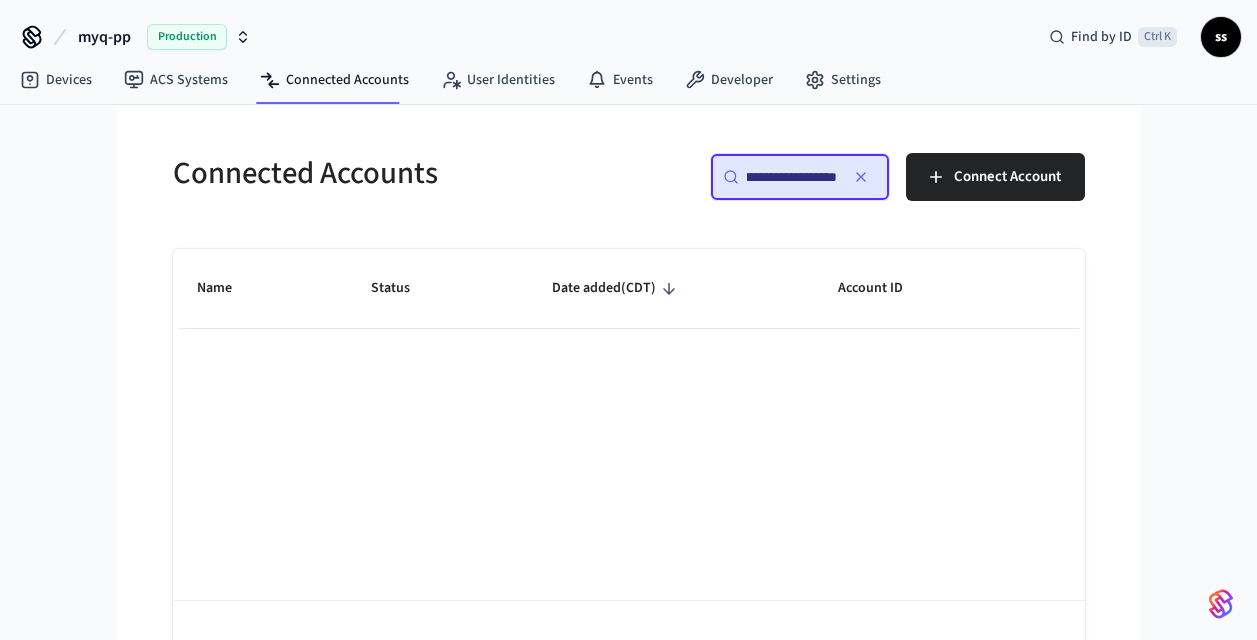 type on "**********" 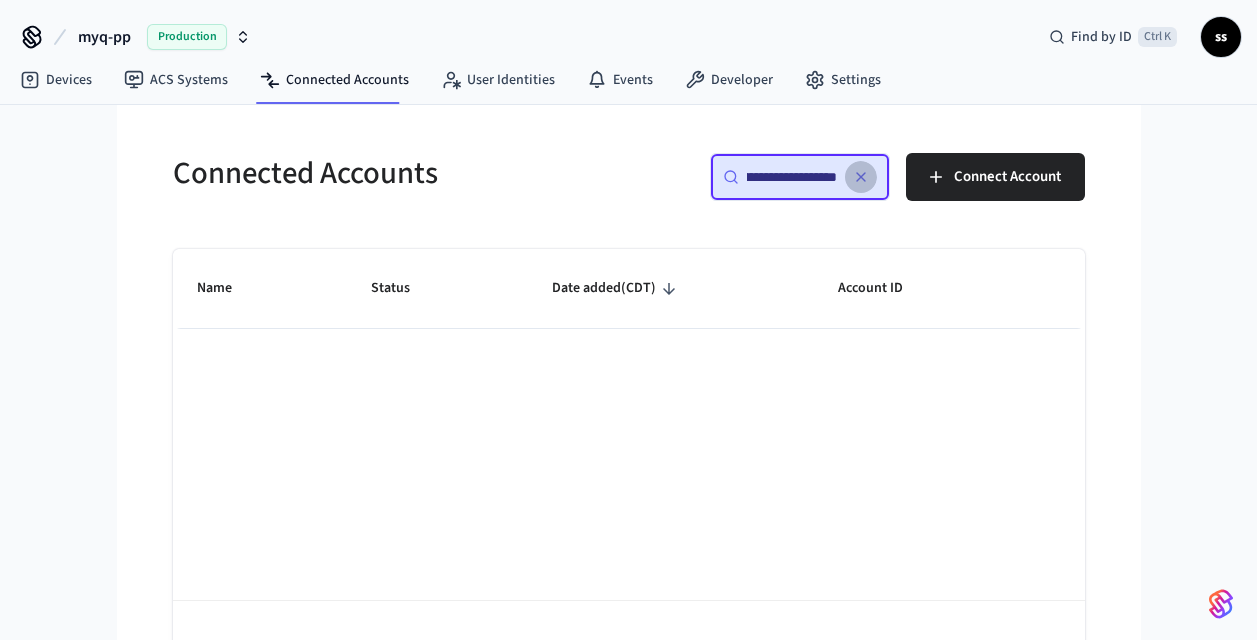 scroll, scrollTop: 0, scrollLeft: 0, axis: both 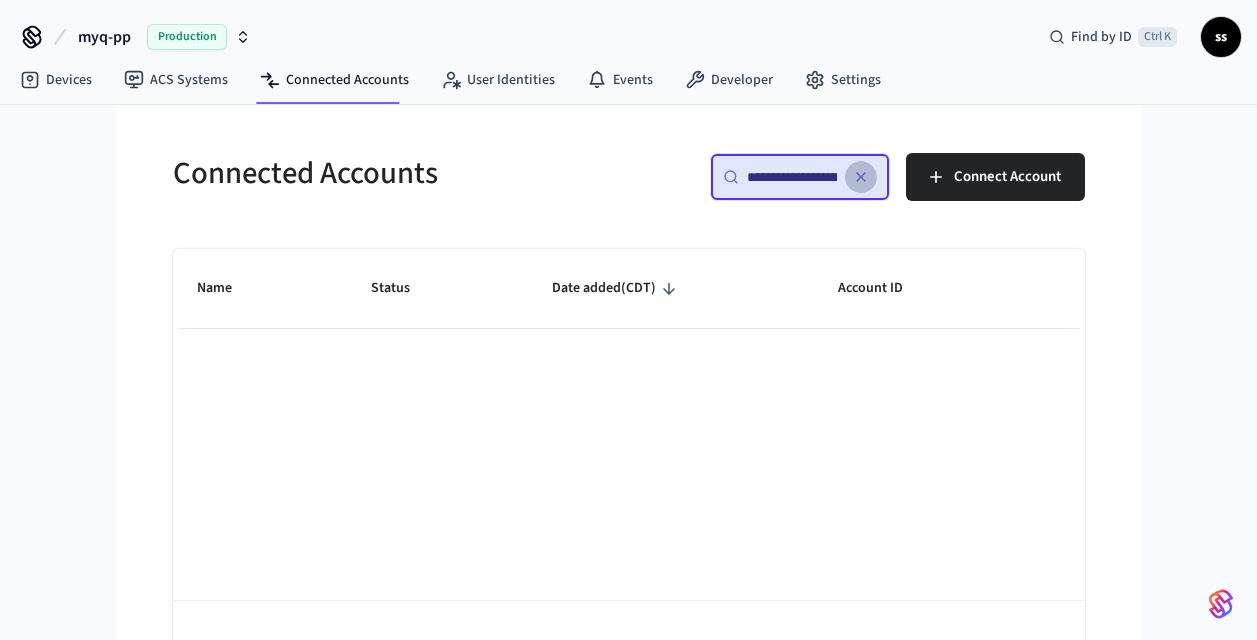 click 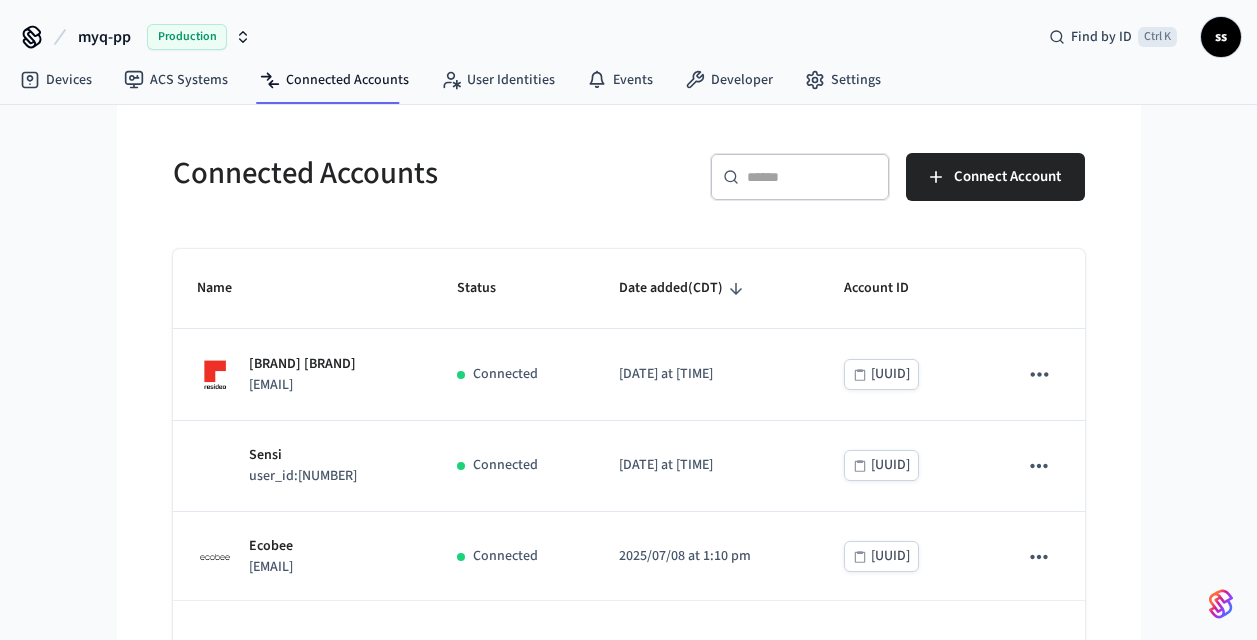 click on "[BRAND] [BRAND] [EMAIL]" at bounding box center (303, 375) 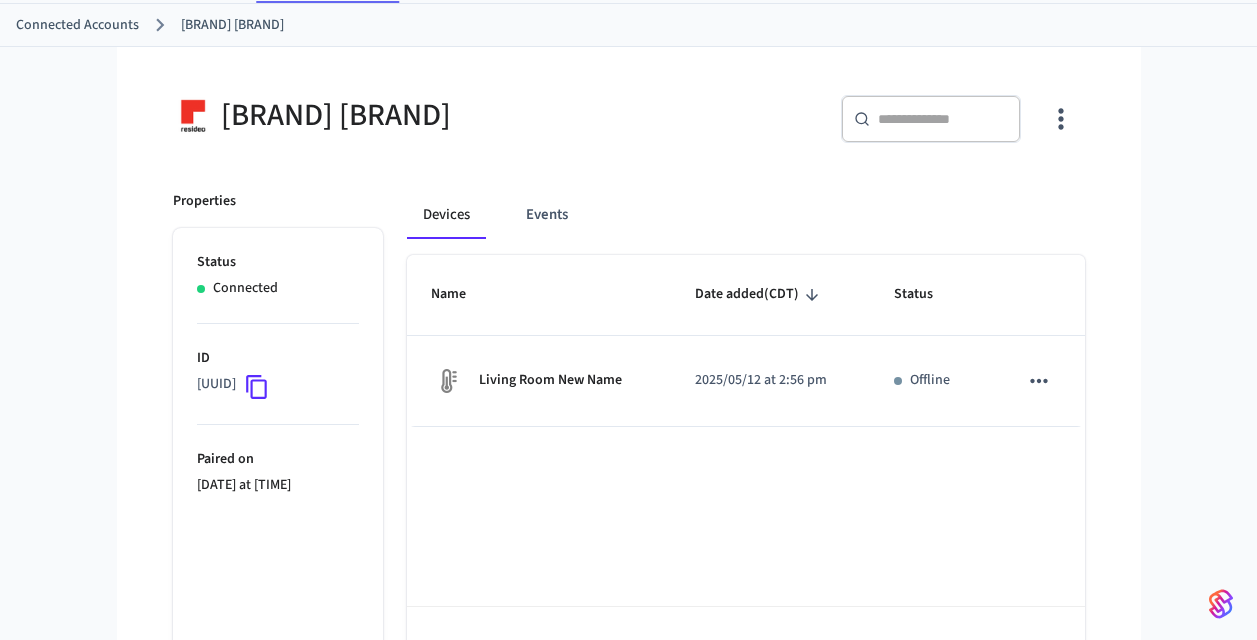 scroll, scrollTop: 102, scrollLeft: 0, axis: vertical 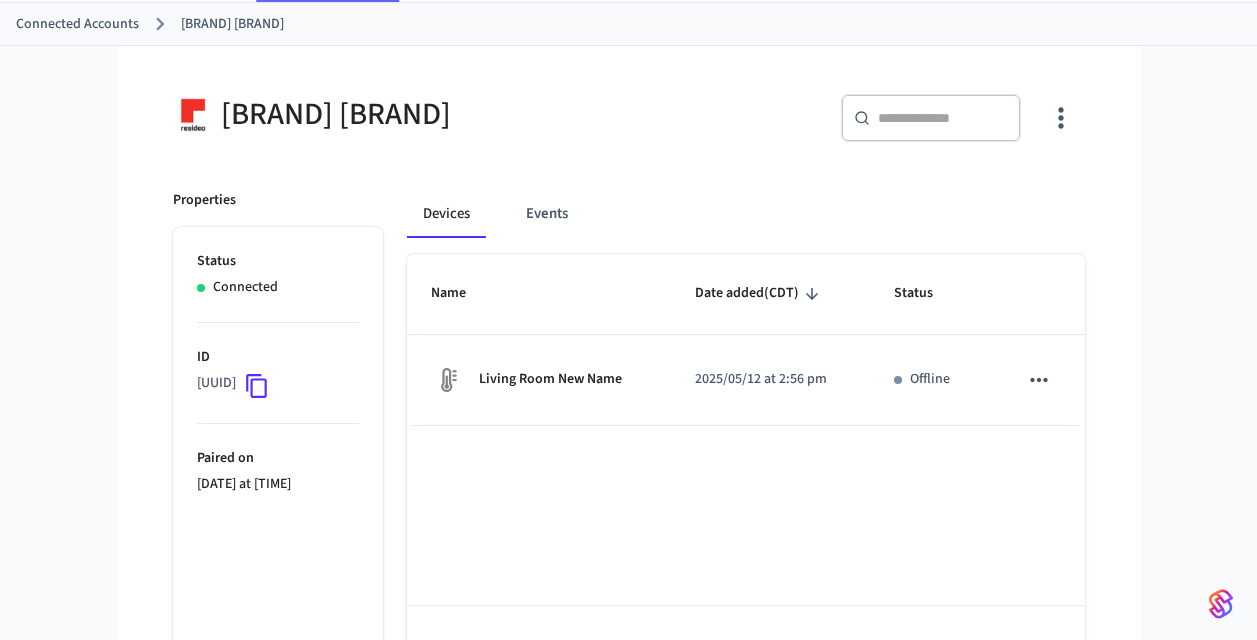 click on "Living Room New Name" at bounding box center (539, 380) 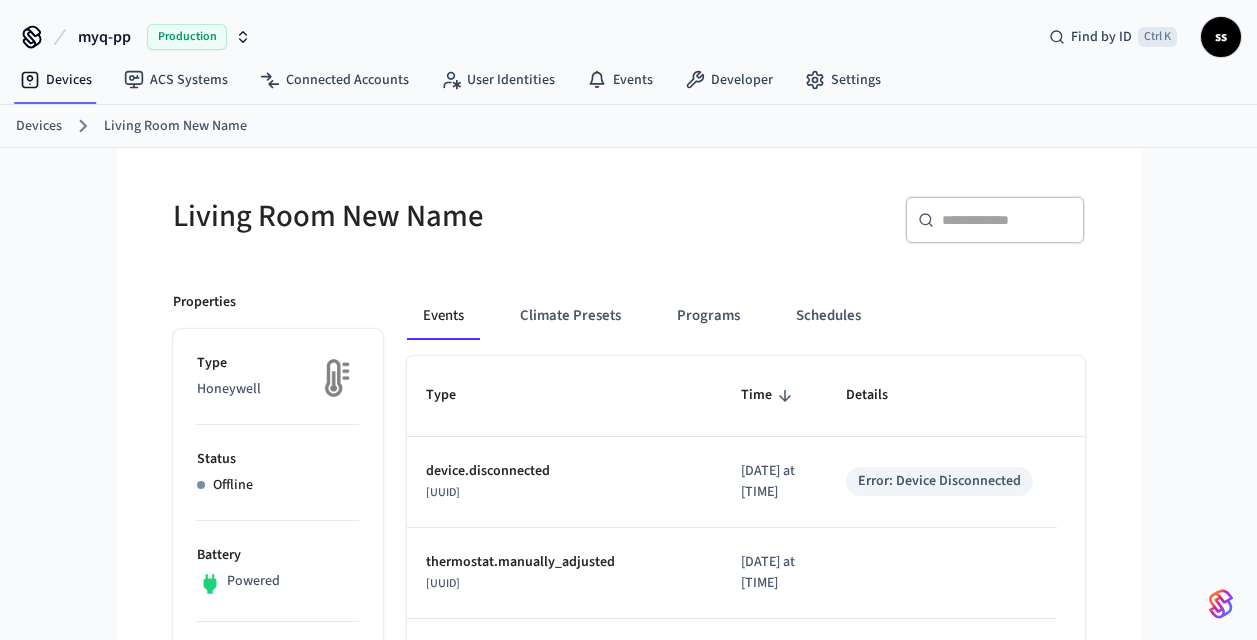 scroll, scrollTop: 0, scrollLeft: 3, axis: horizontal 